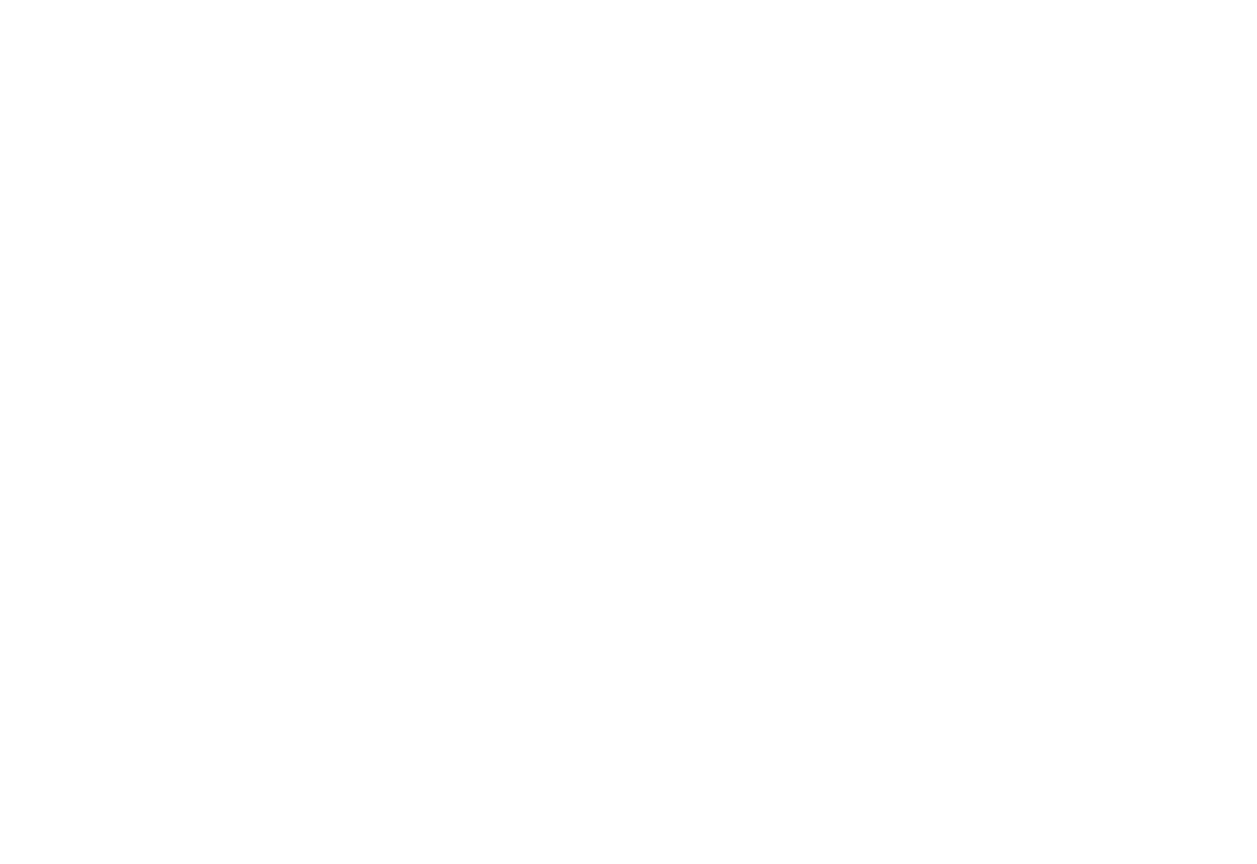 scroll, scrollTop: 0, scrollLeft: 0, axis: both 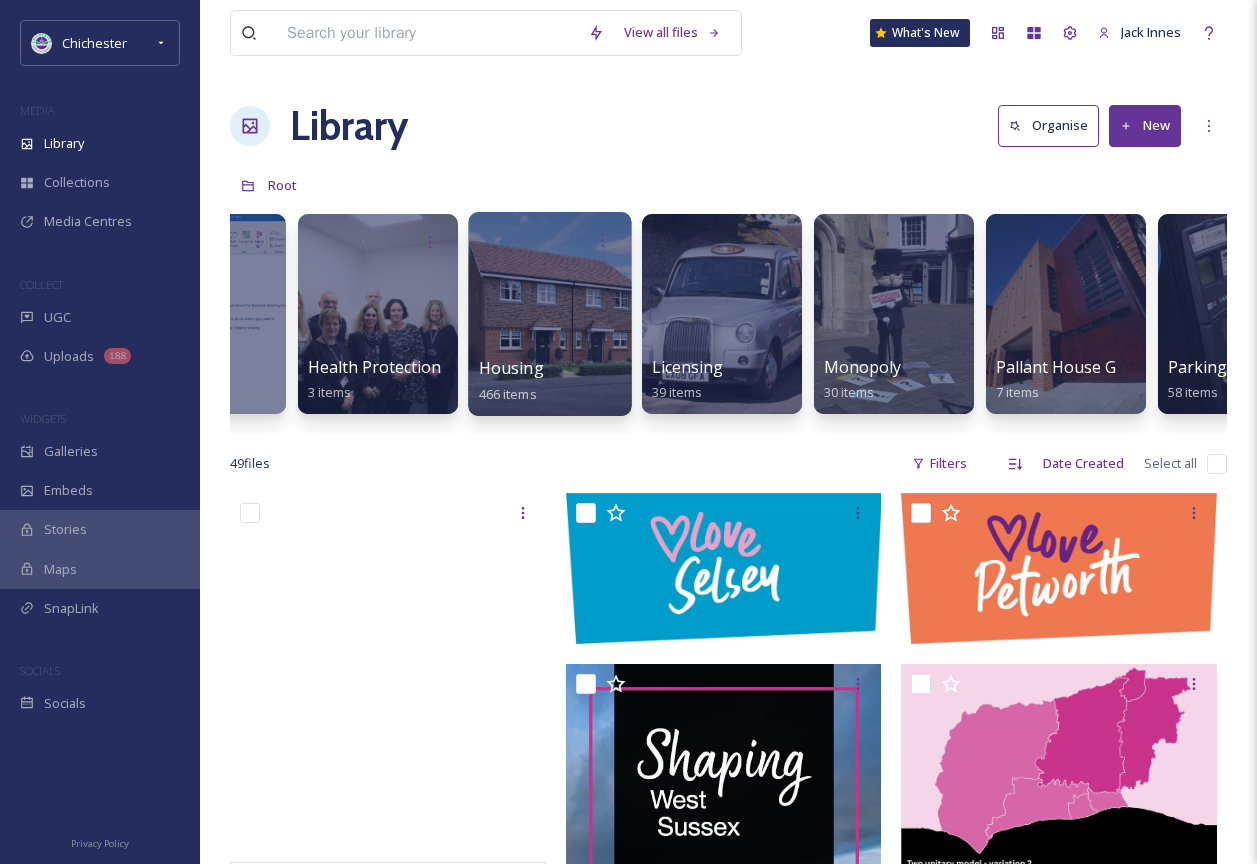 click at bounding box center (549, 314) 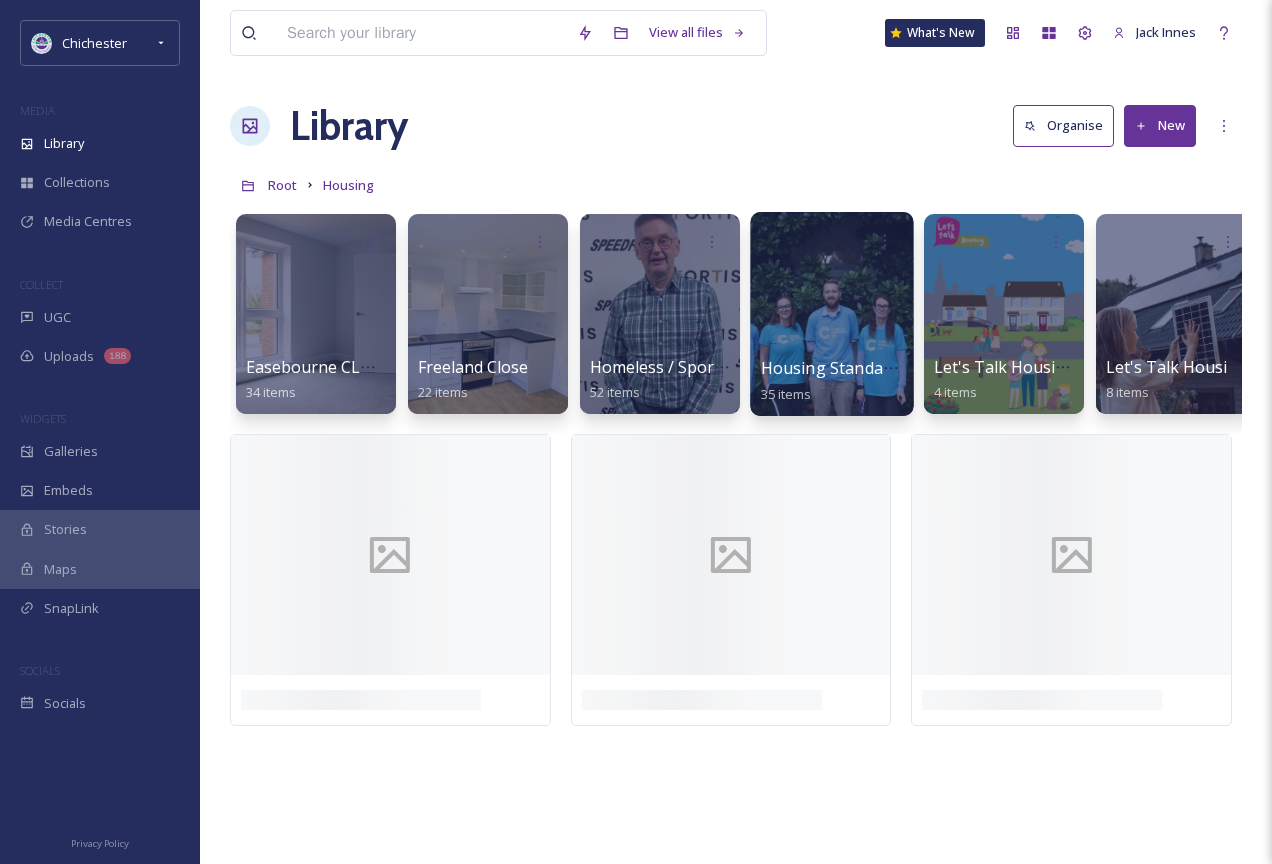 click at bounding box center [831, 314] 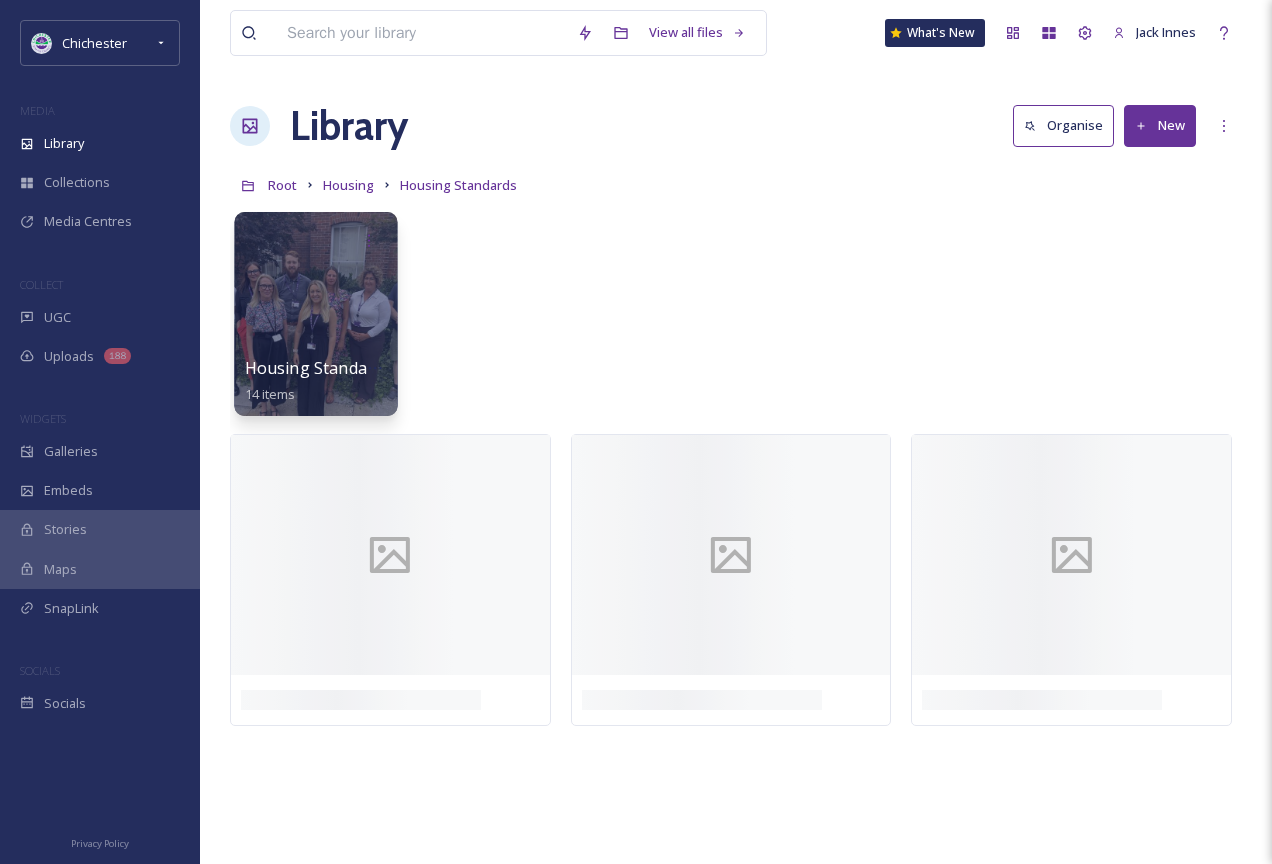 click at bounding box center [315, 314] 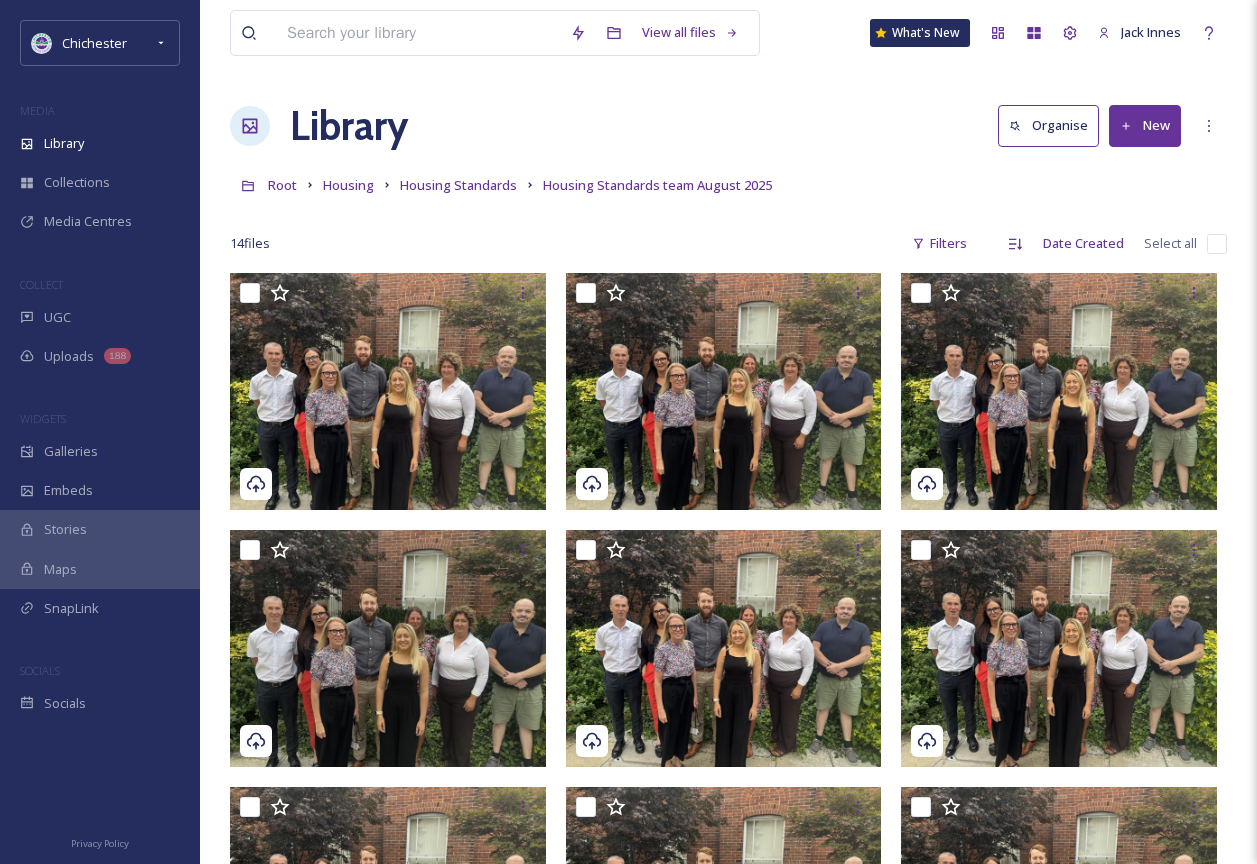 click at bounding box center (1217, 244) 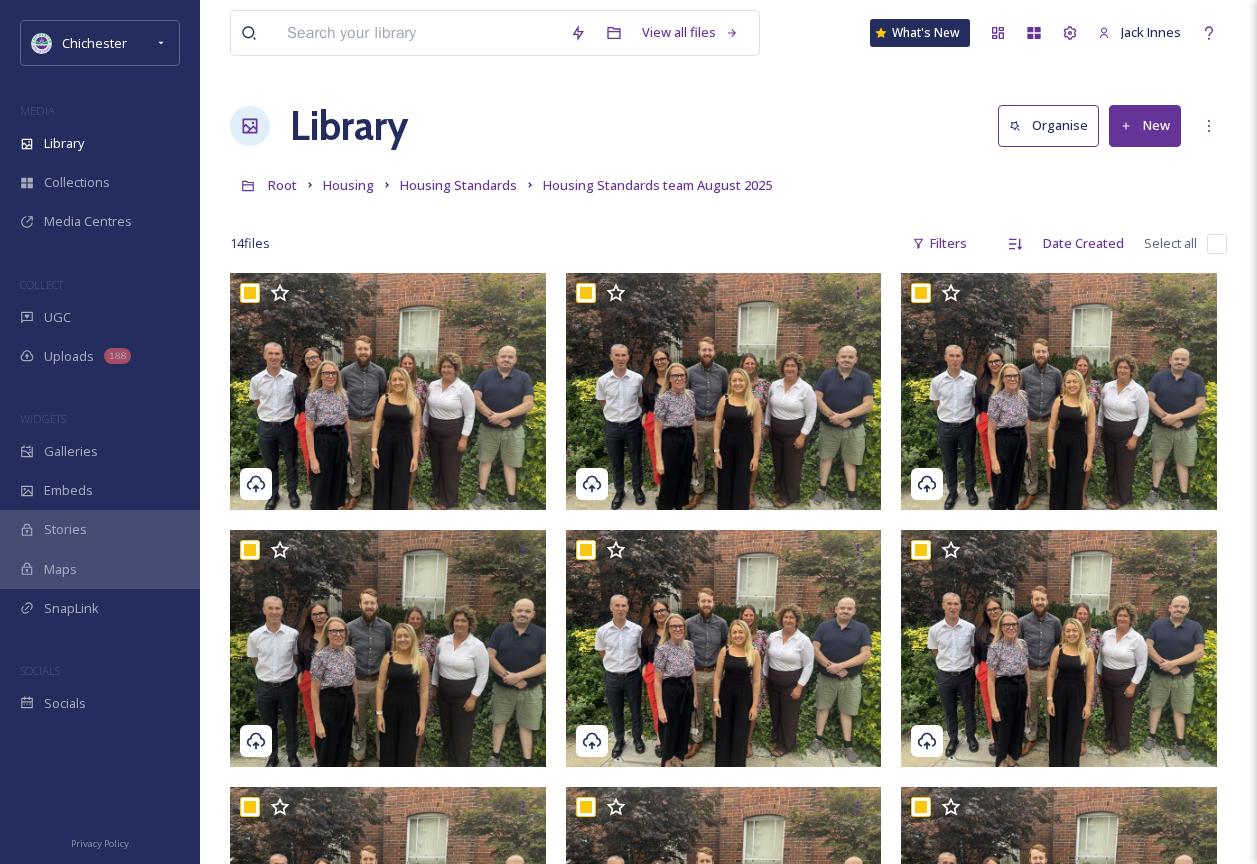 checkbox on "true" 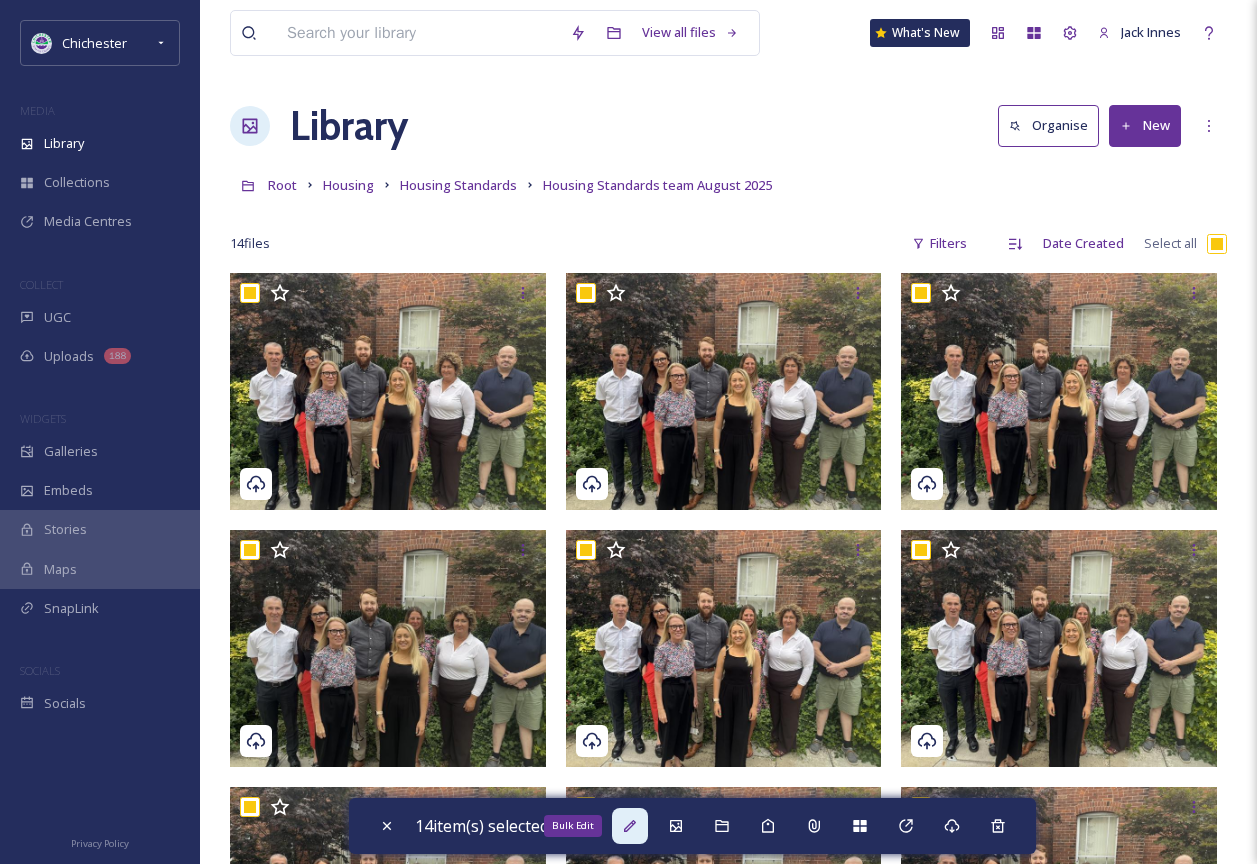 click 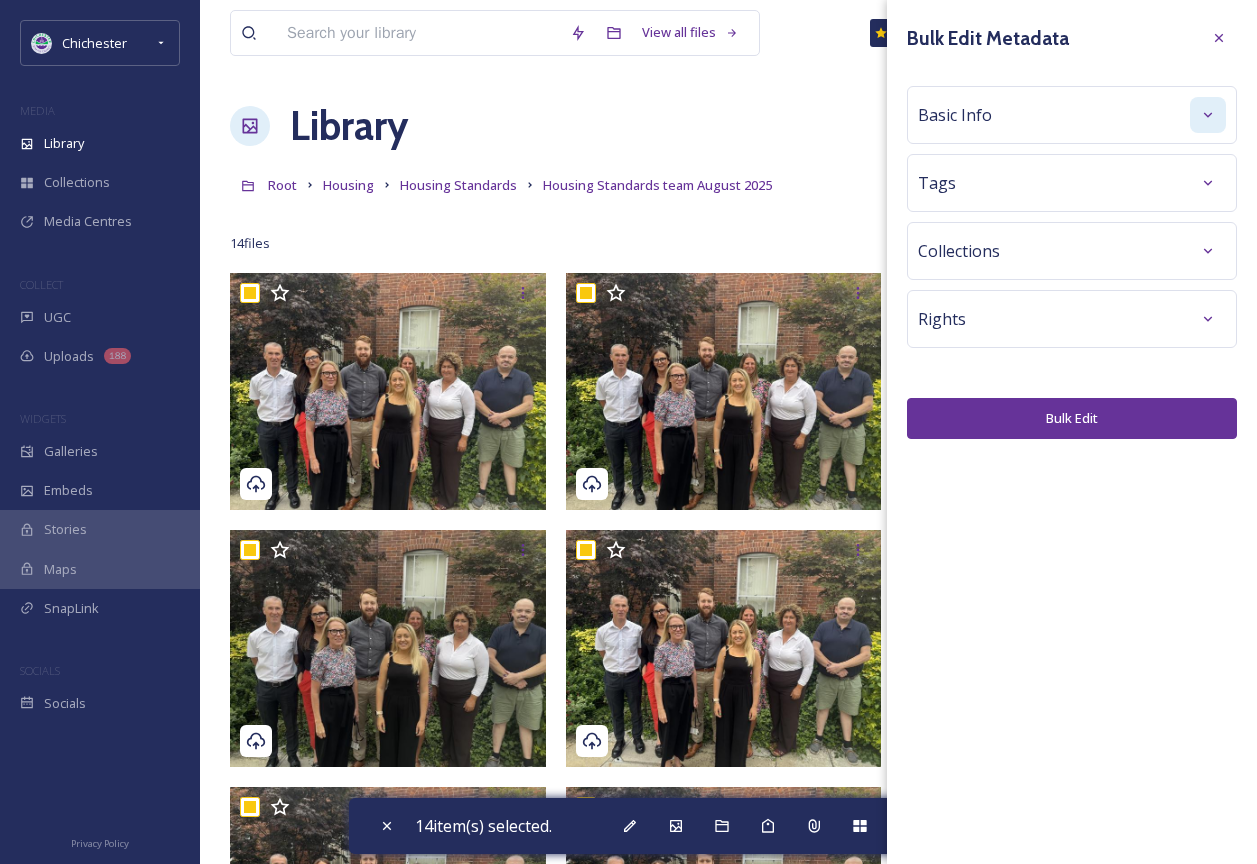 click at bounding box center [1208, 115] 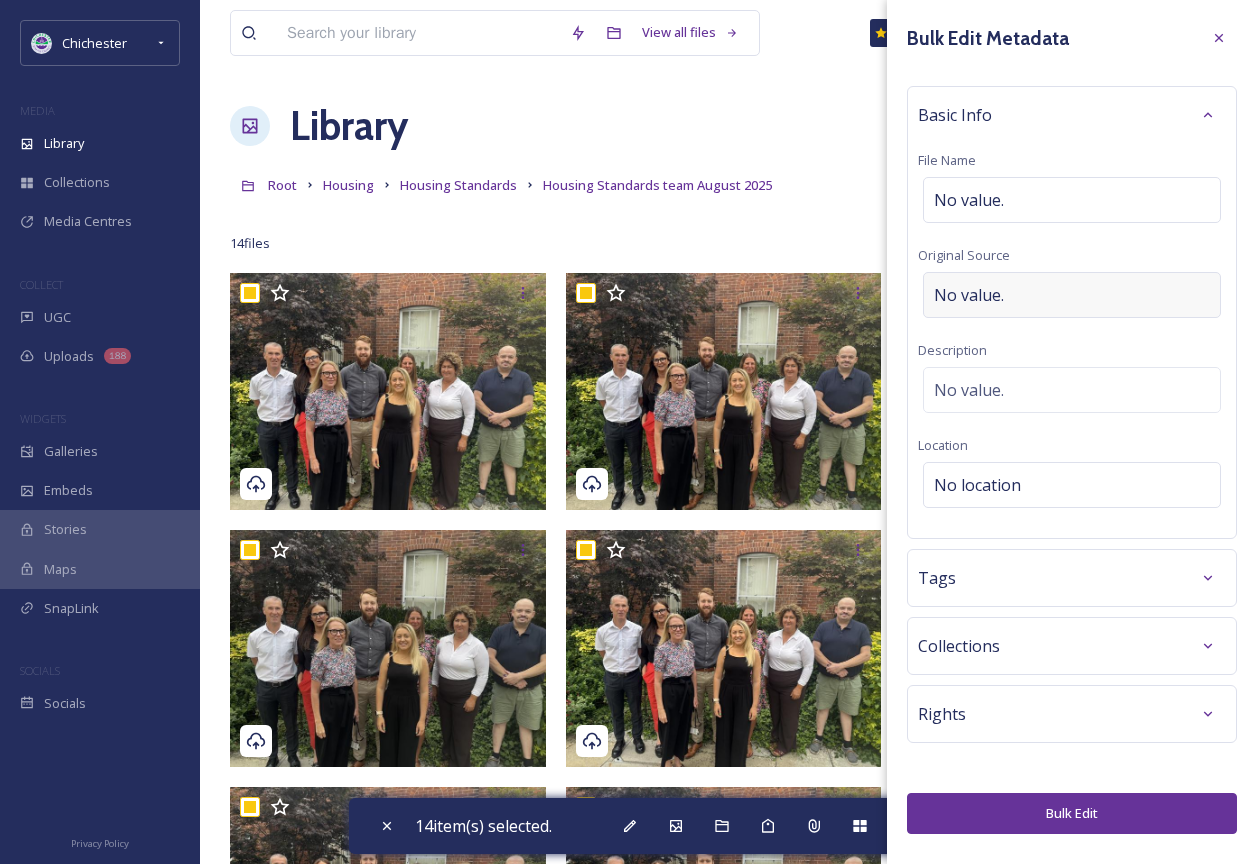 click on "No value." at bounding box center (1072, 295) 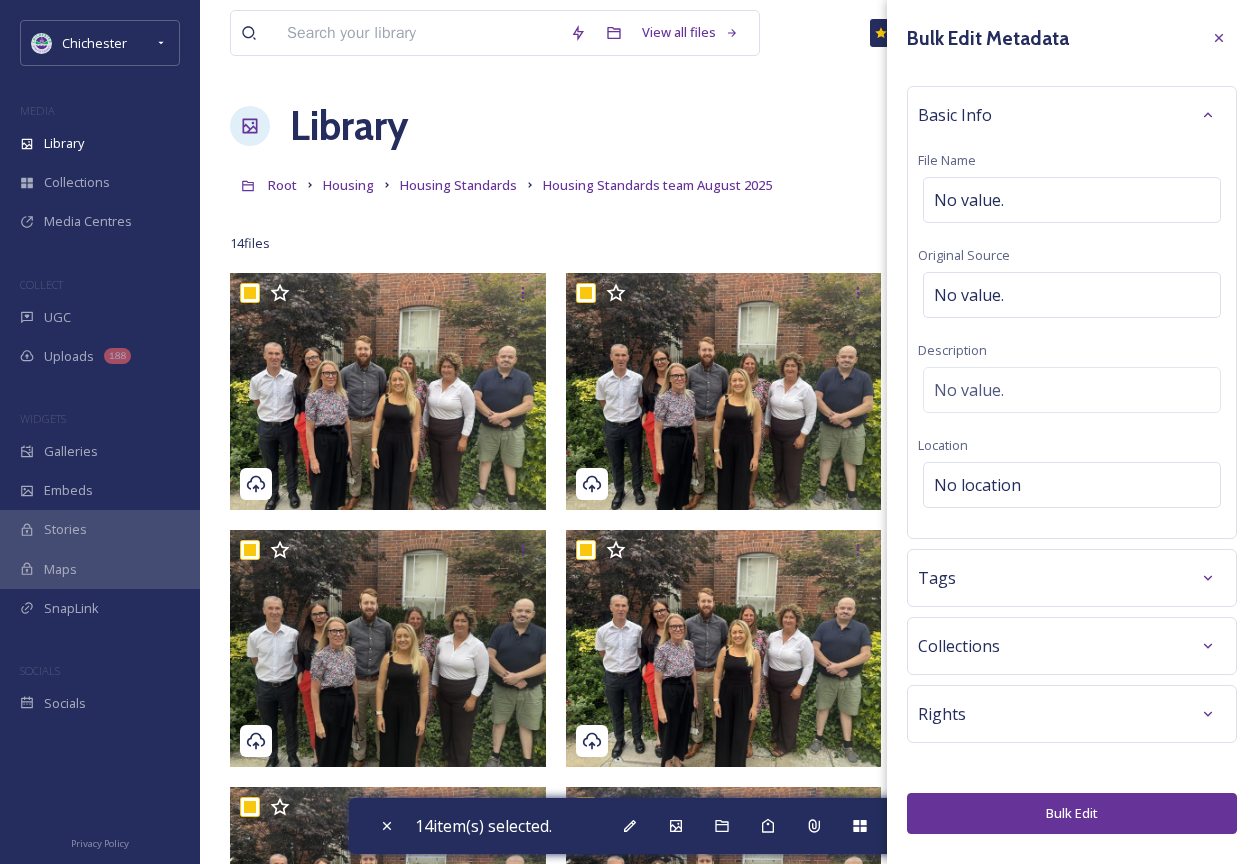 click on "Basic Info File Name No value. Original Source No value. Description No value. Location No location" at bounding box center (1072, 312) 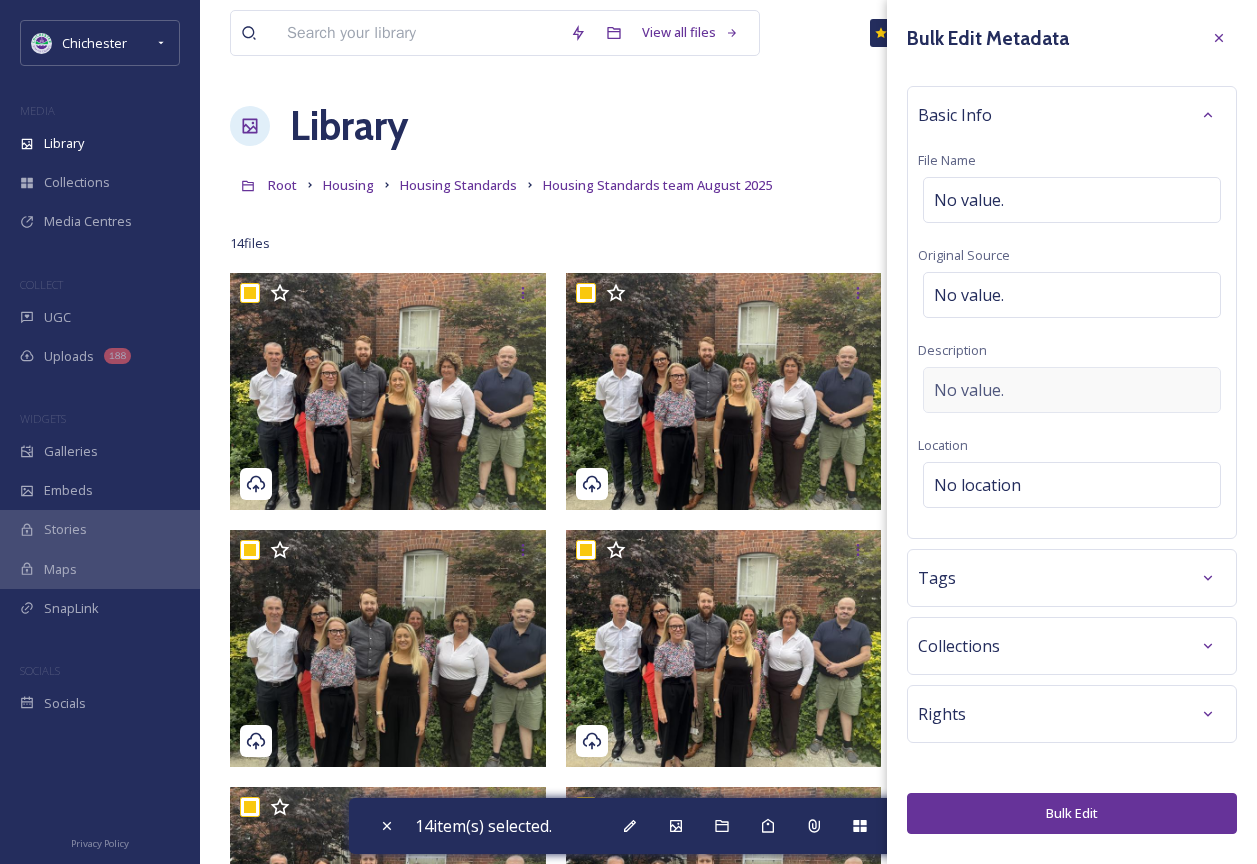 click on "No value." at bounding box center (1072, 390) 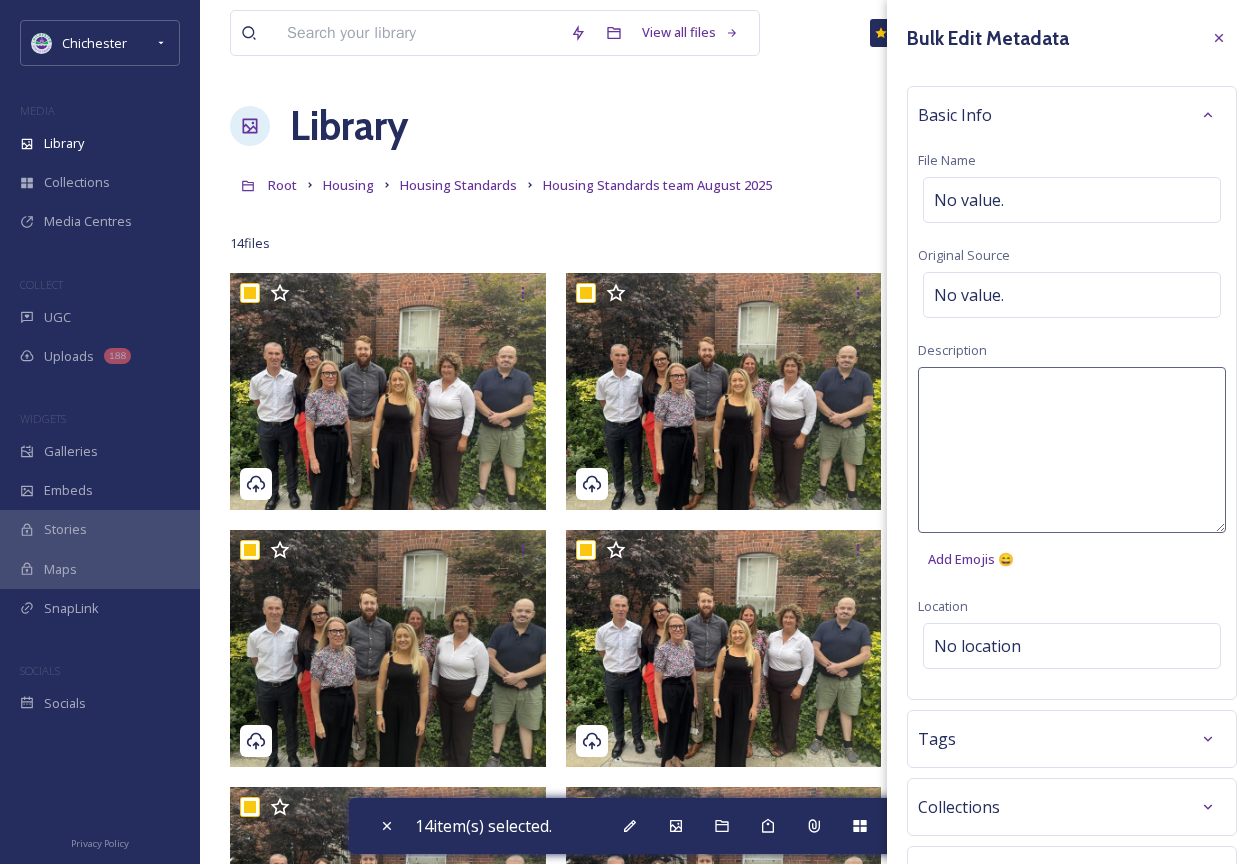 click at bounding box center (1072, 450) 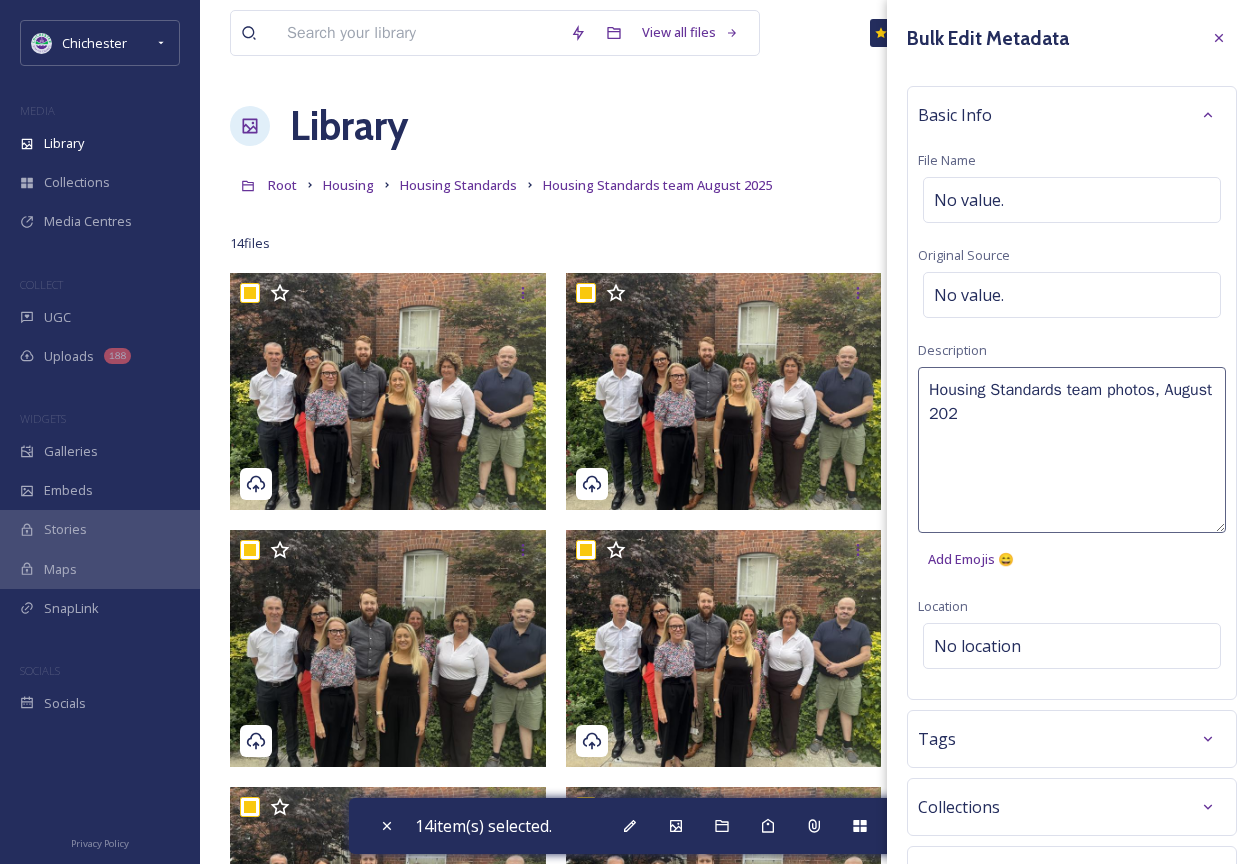 type on "Housing Standards team photos, August 2025" 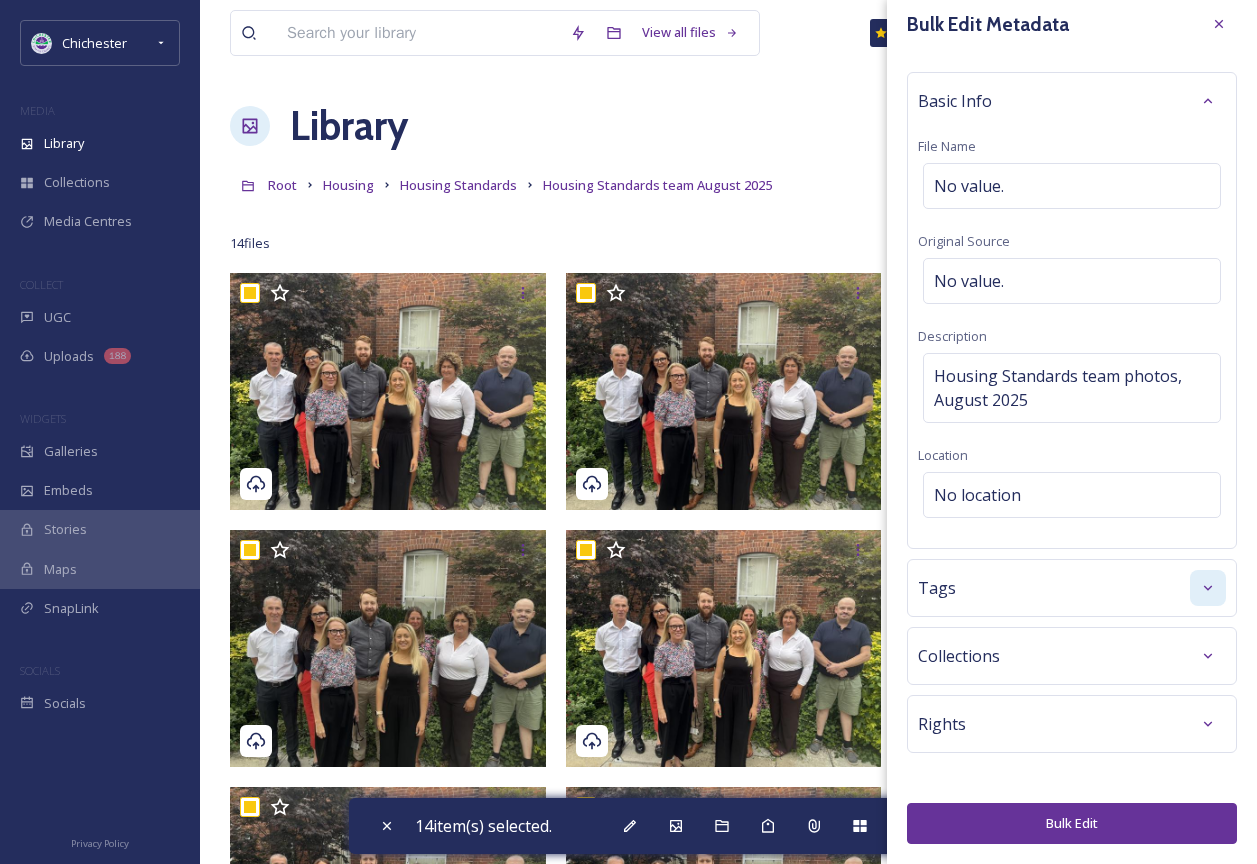 click at bounding box center (1208, 588) 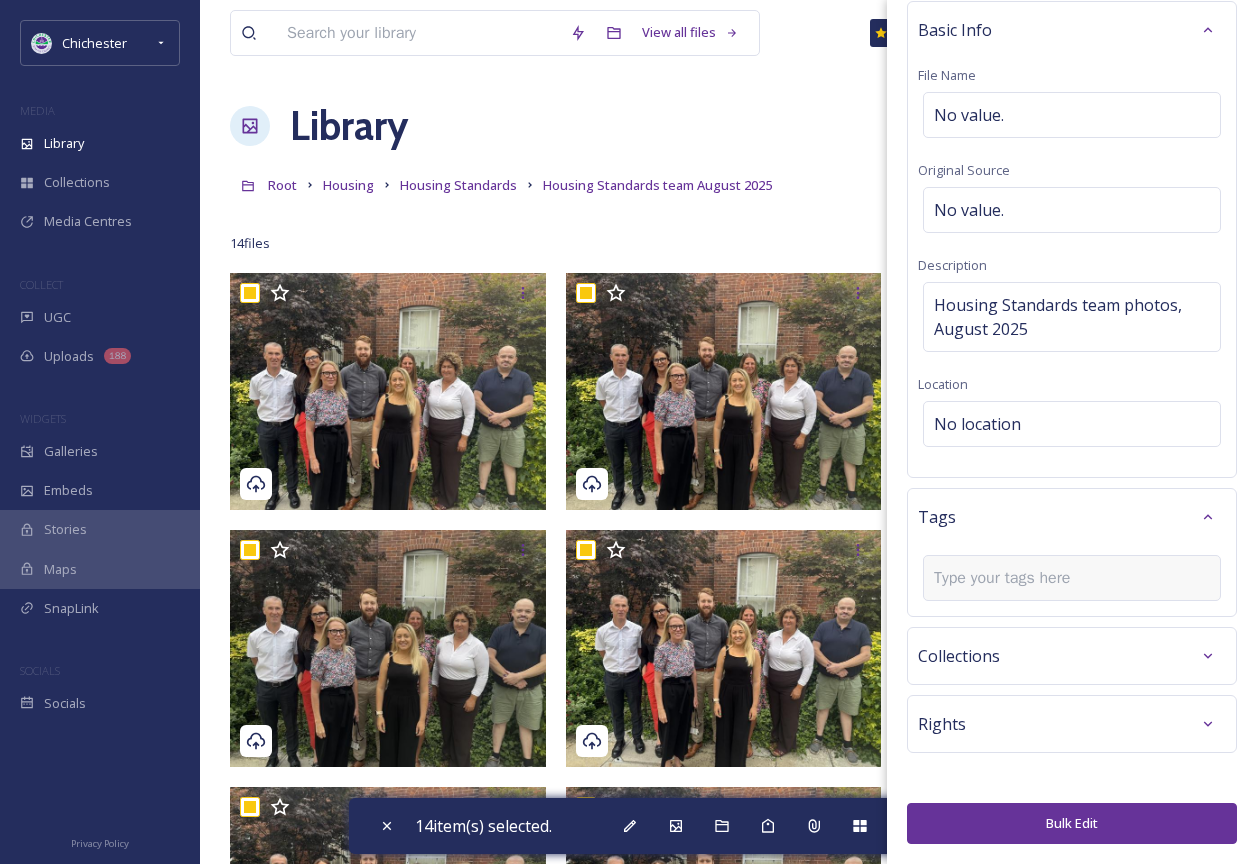 click at bounding box center (1072, 578) 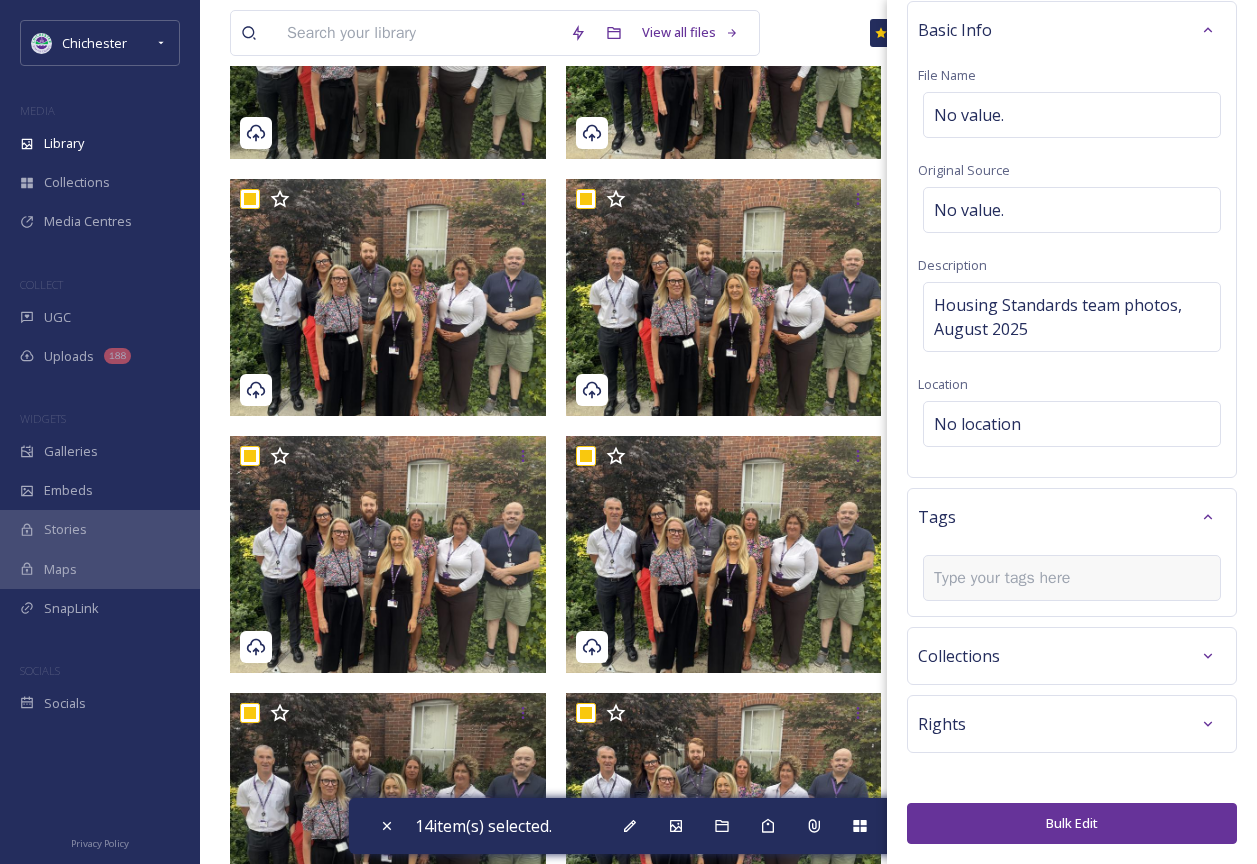 scroll, scrollTop: 708, scrollLeft: 0, axis: vertical 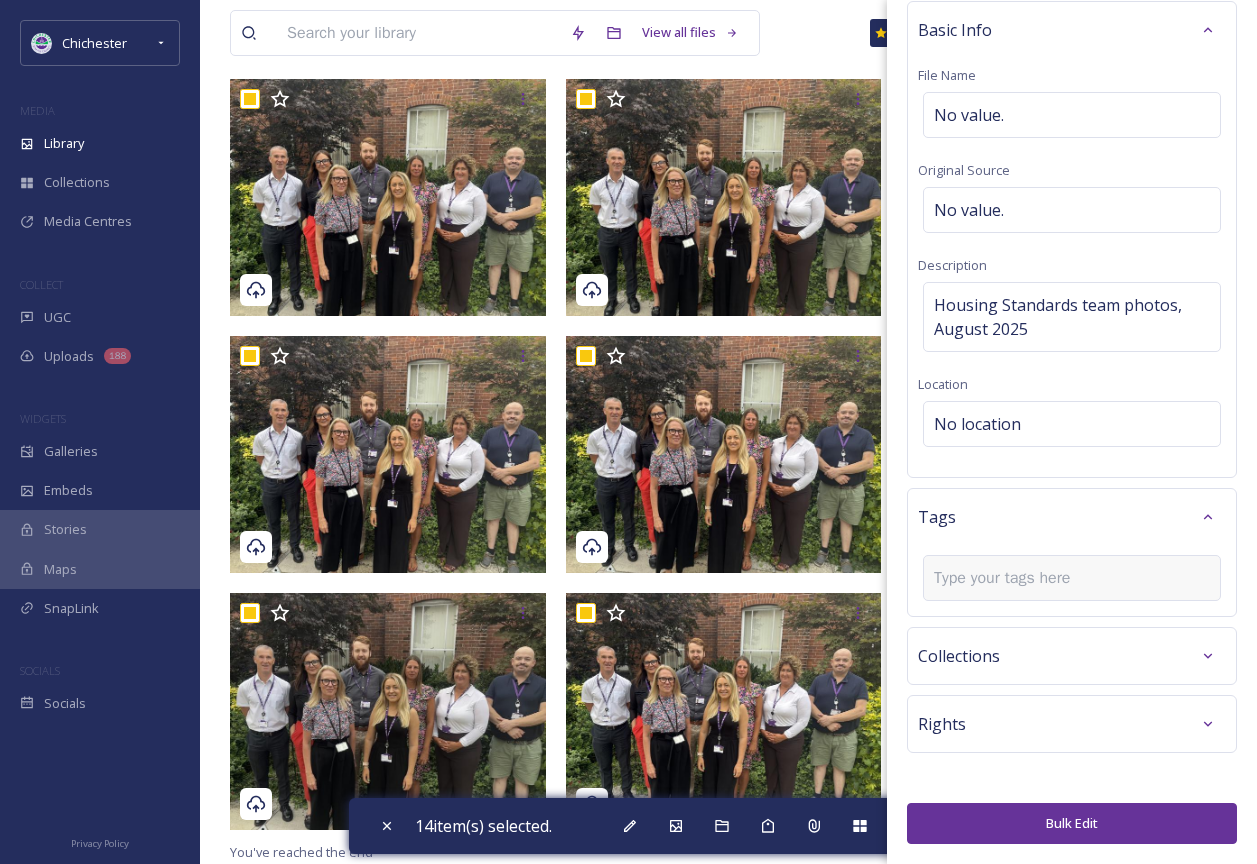 click at bounding box center (1010, 578) 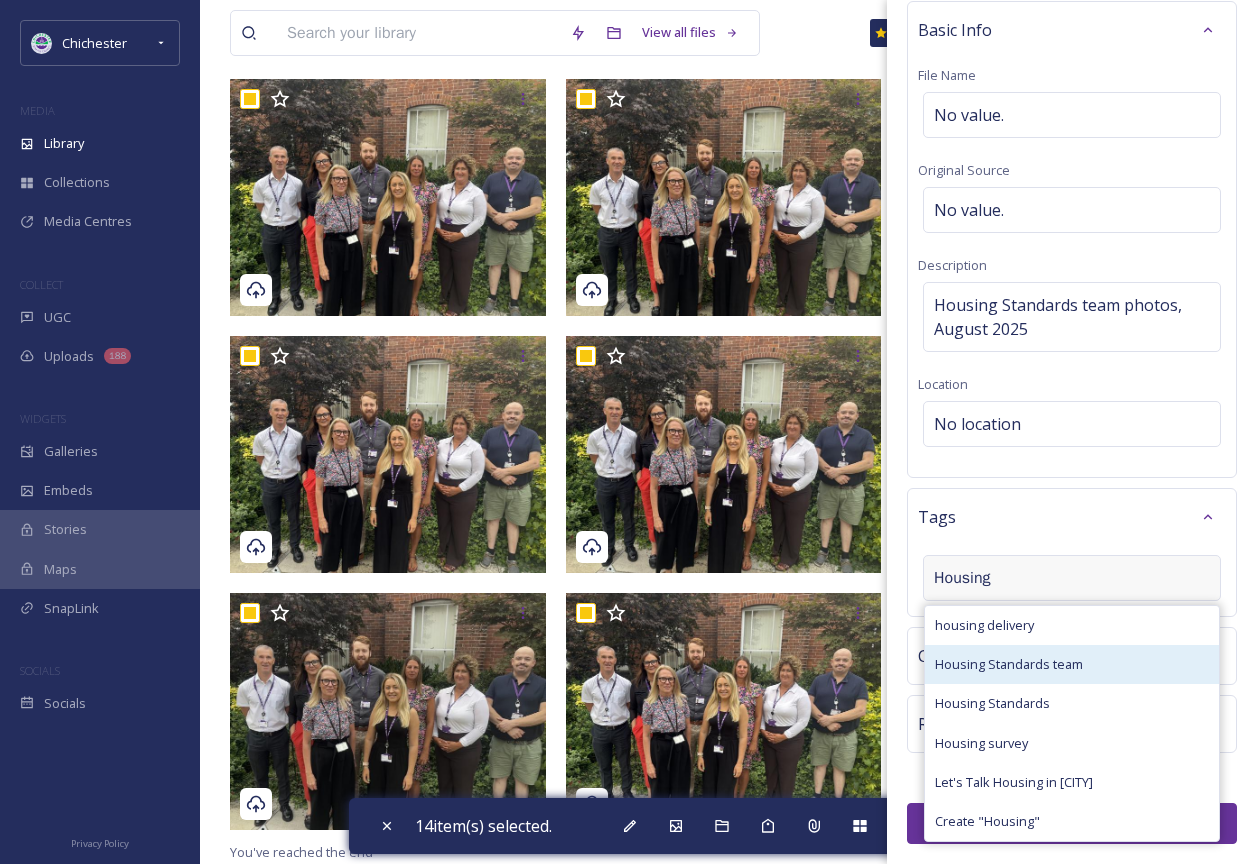 type on "Housing" 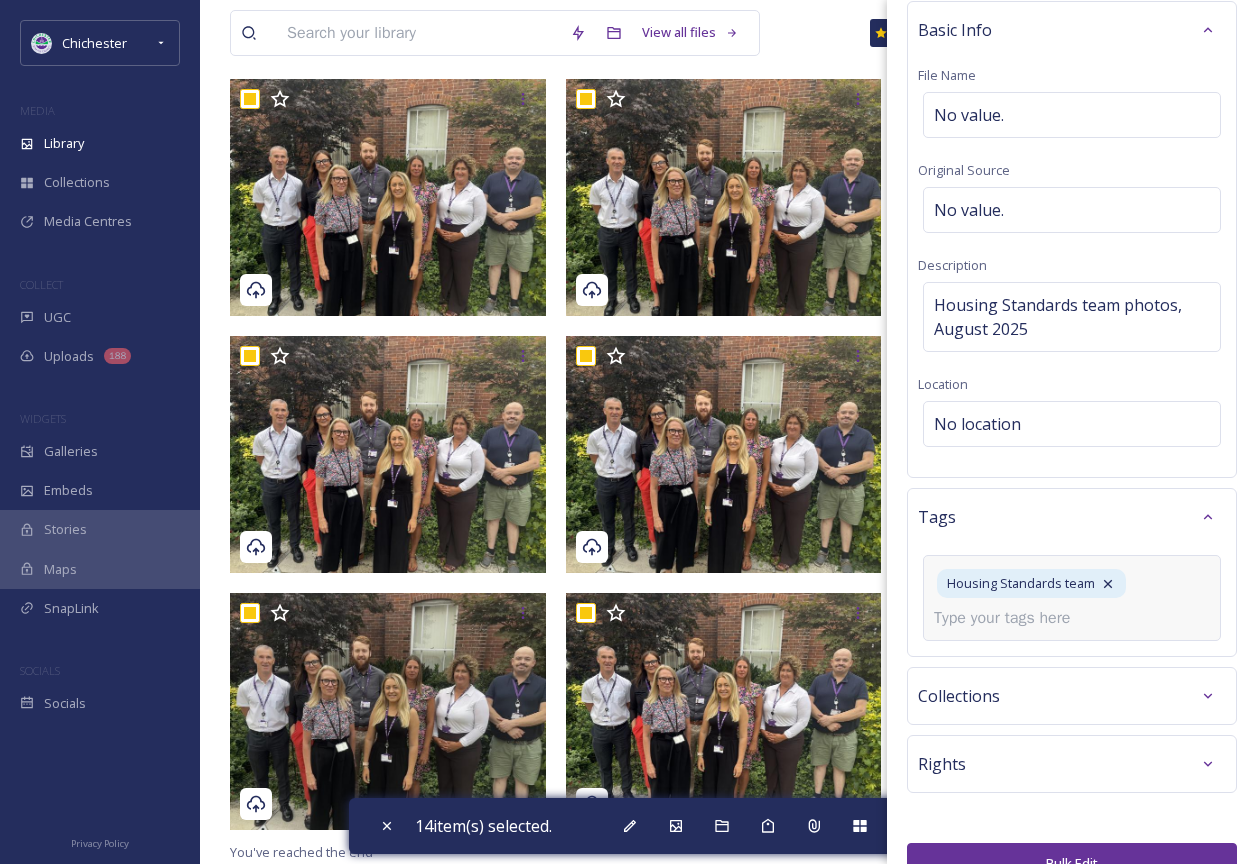 click at bounding box center [1010, 618] 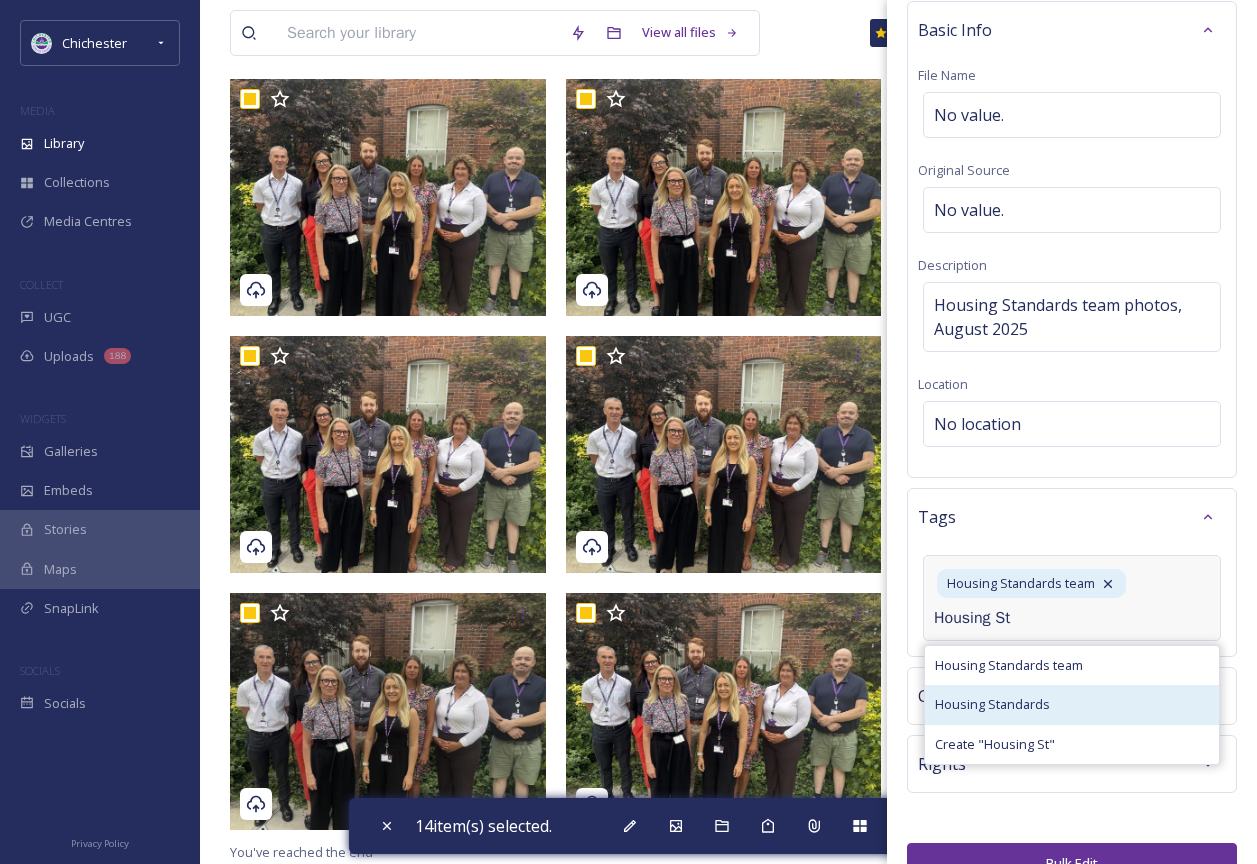 type on "Housing St" 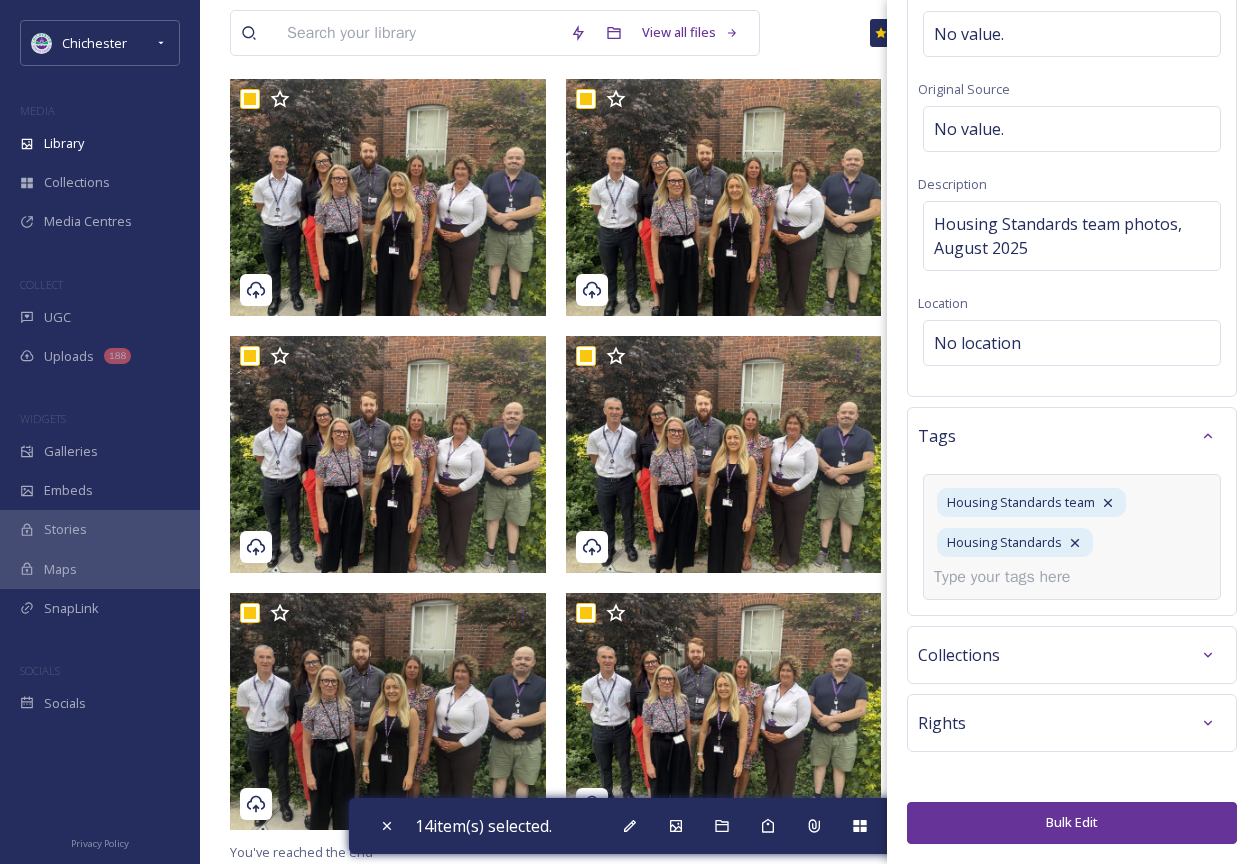 click on "Bulk Edit" at bounding box center (1072, 822) 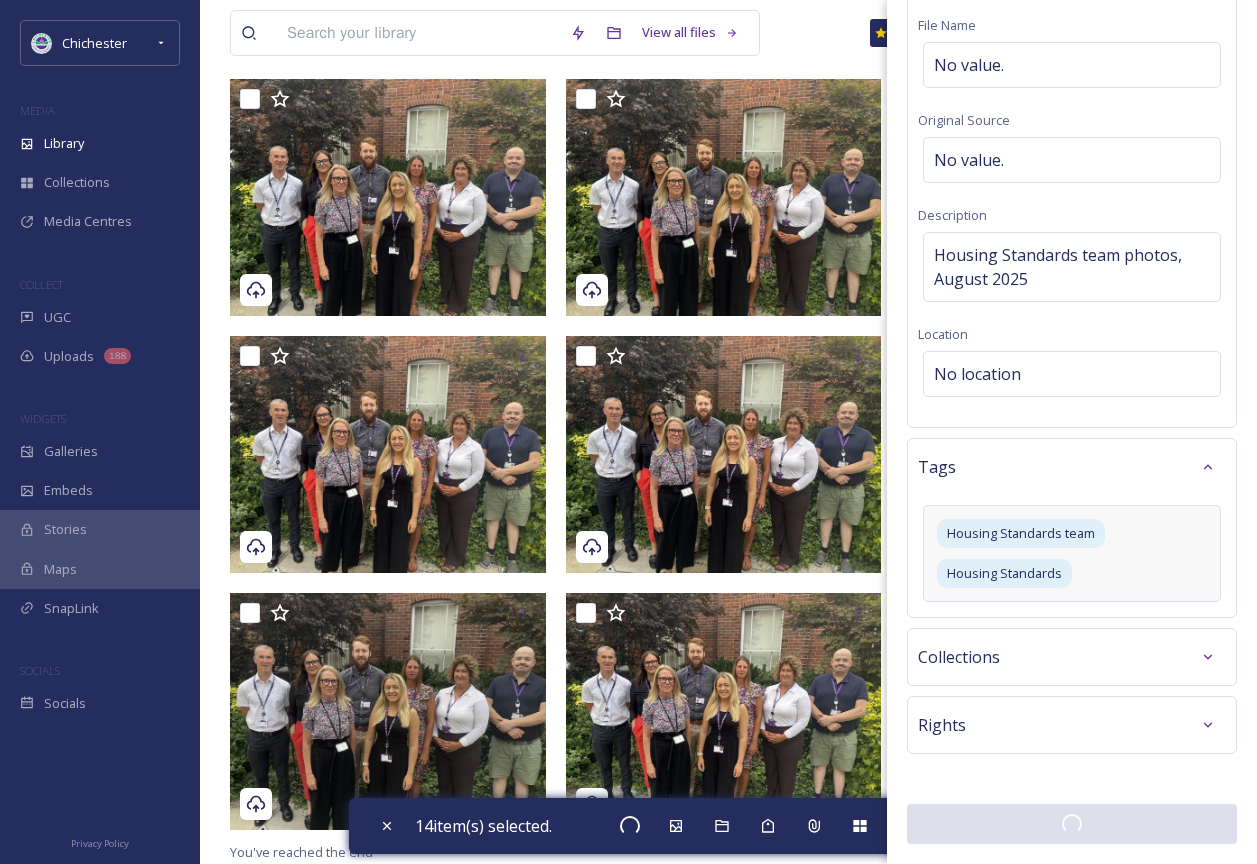 checkbox on "false" 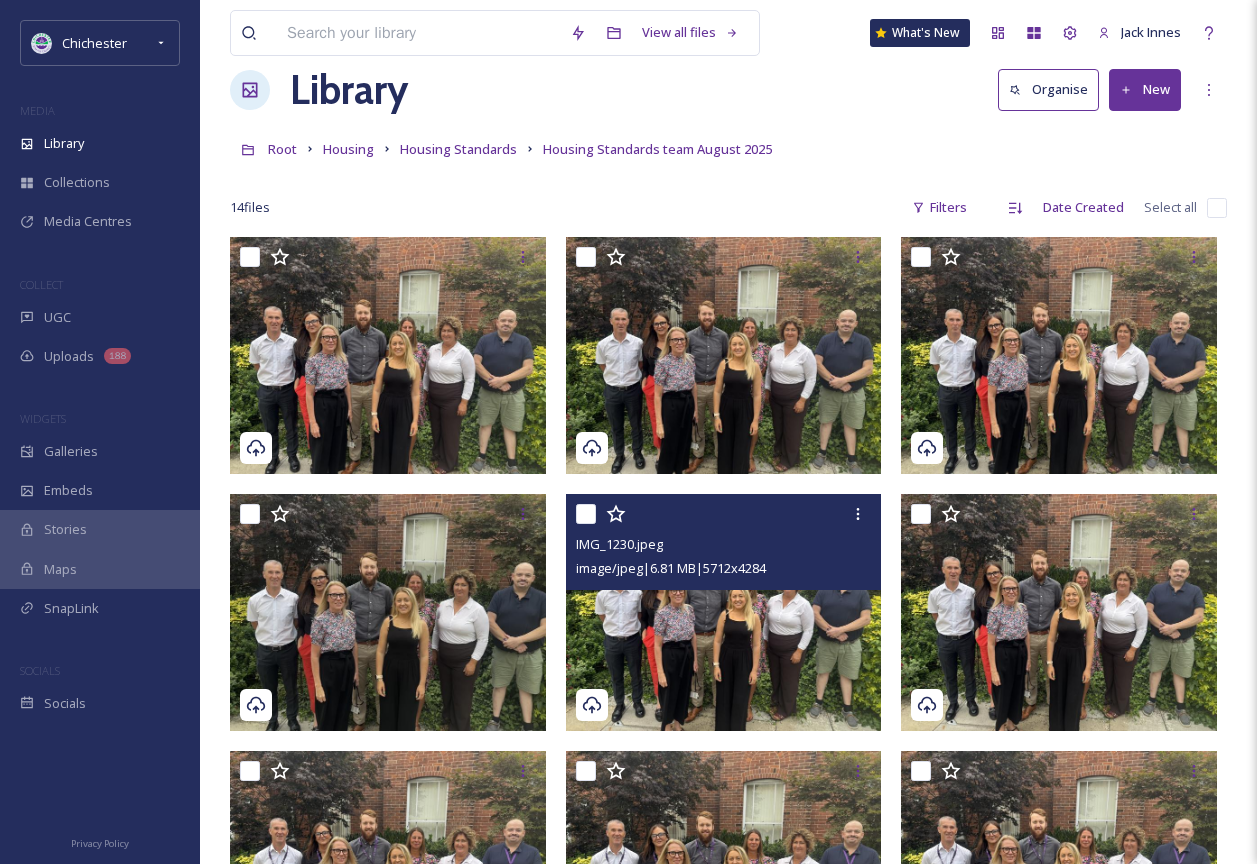 scroll, scrollTop: 0, scrollLeft: 0, axis: both 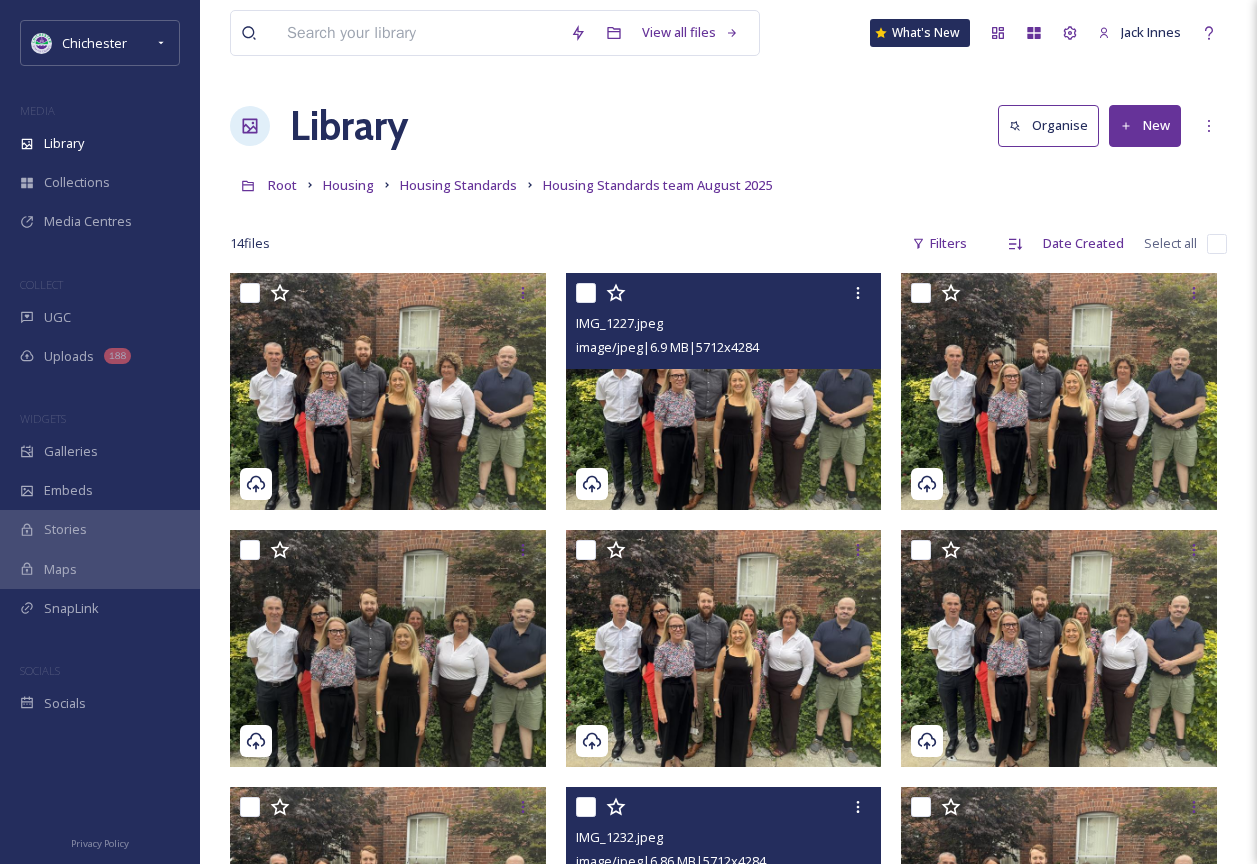 click at bounding box center [724, 391] 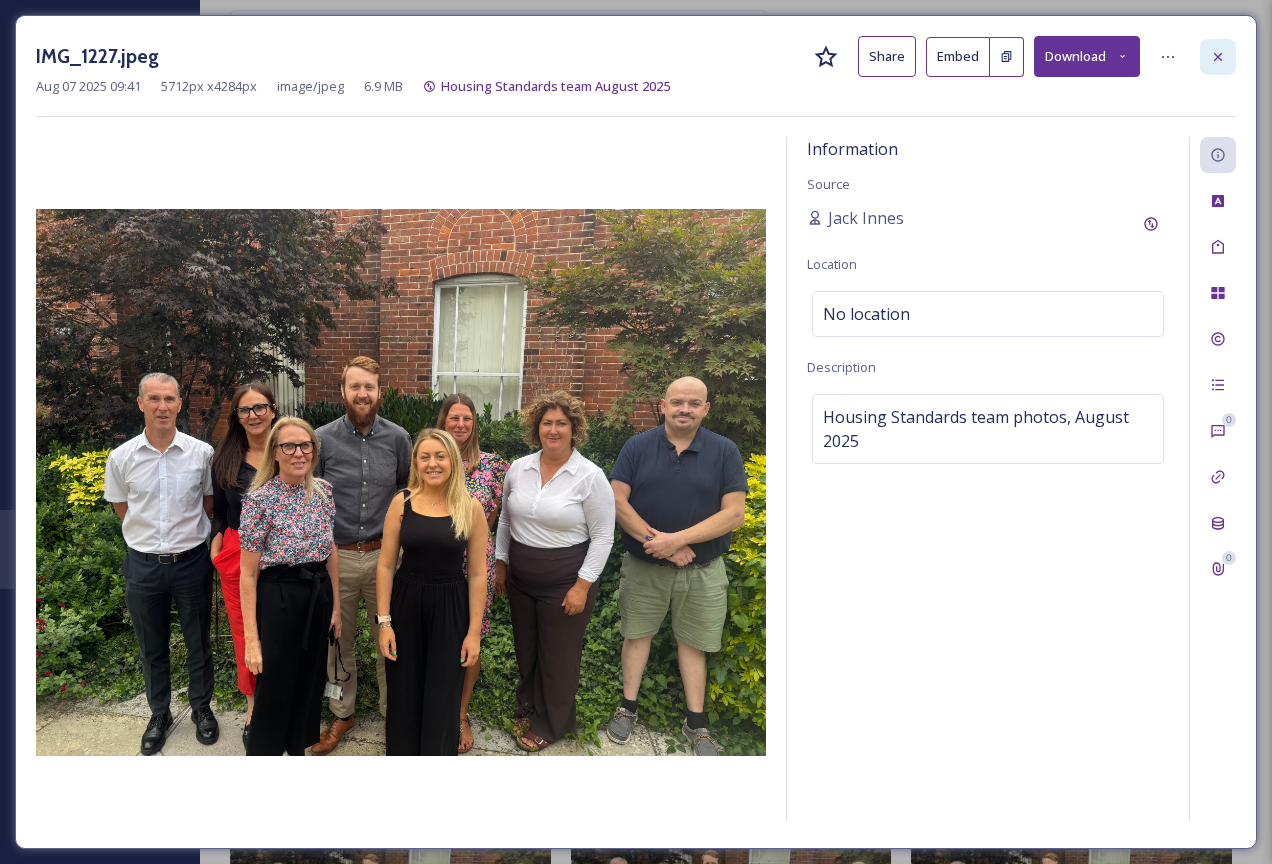 click at bounding box center [1218, 57] 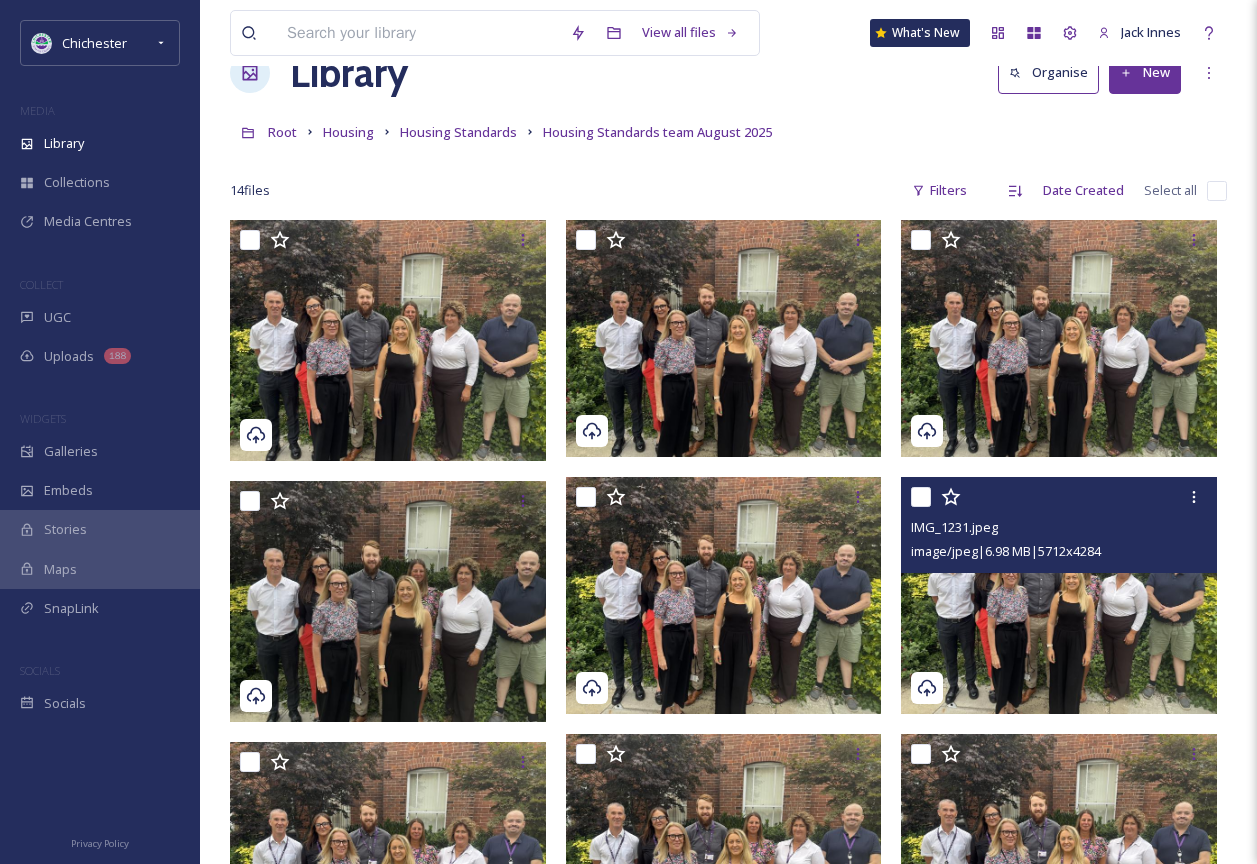 scroll, scrollTop: 0, scrollLeft: 0, axis: both 